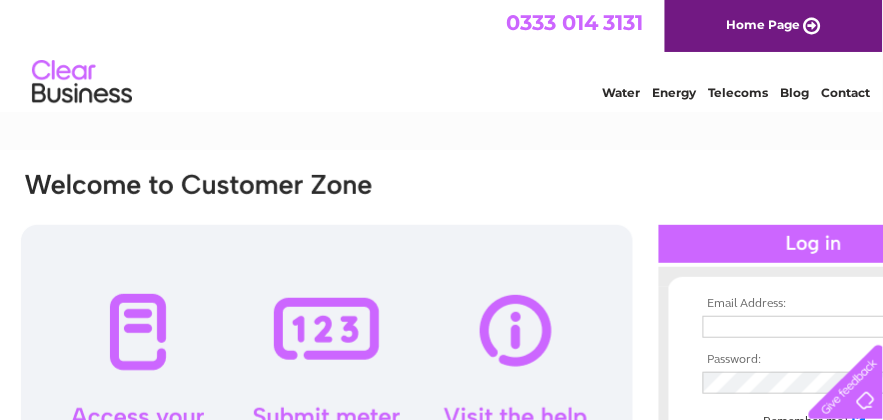 scroll, scrollTop: 0, scrollLeft: 0, axis: both 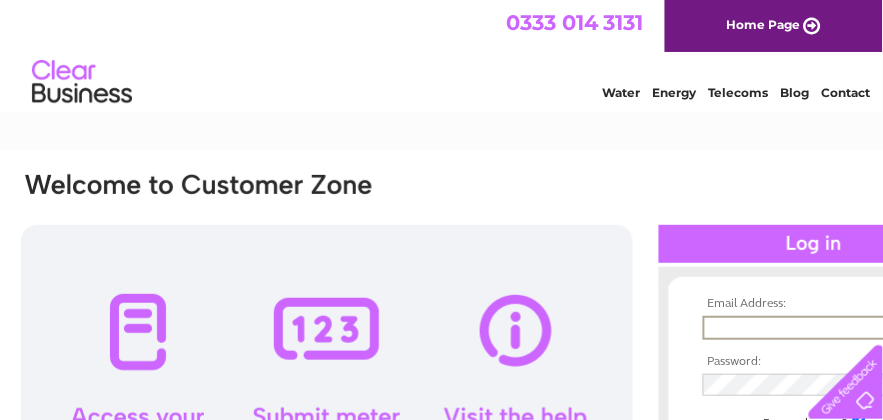 click at bounding box center [807, 328] 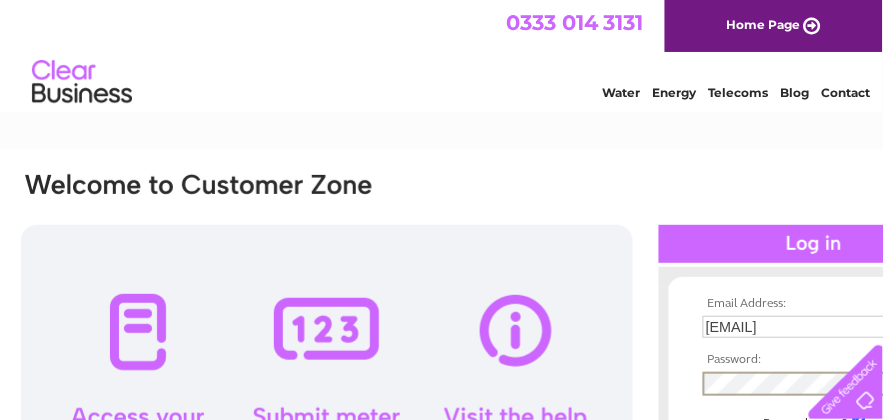 scroll, scrollTop: 133, scrollLeft: 0, axis: vertical 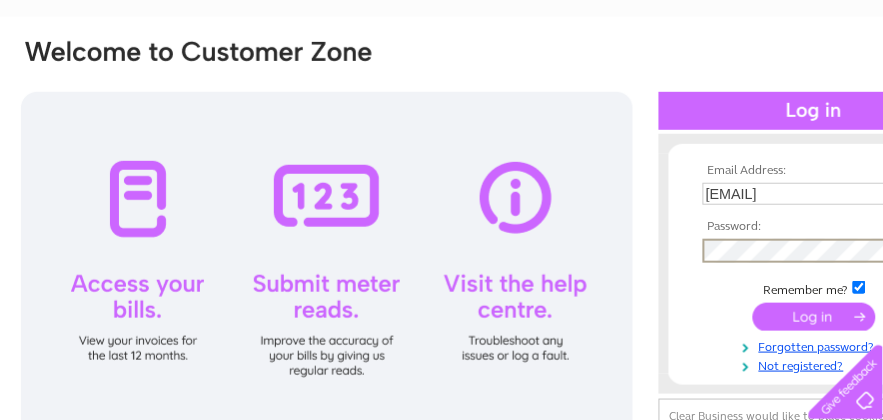 click at bounding box center (859, 287) 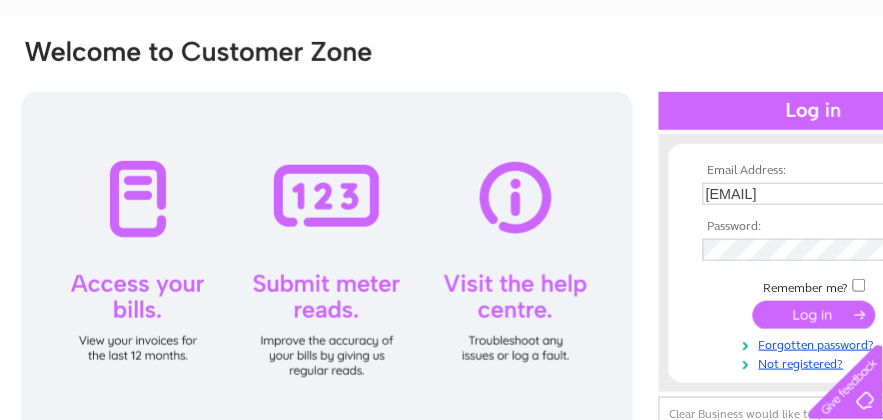 click at bounding box center [814, 315] 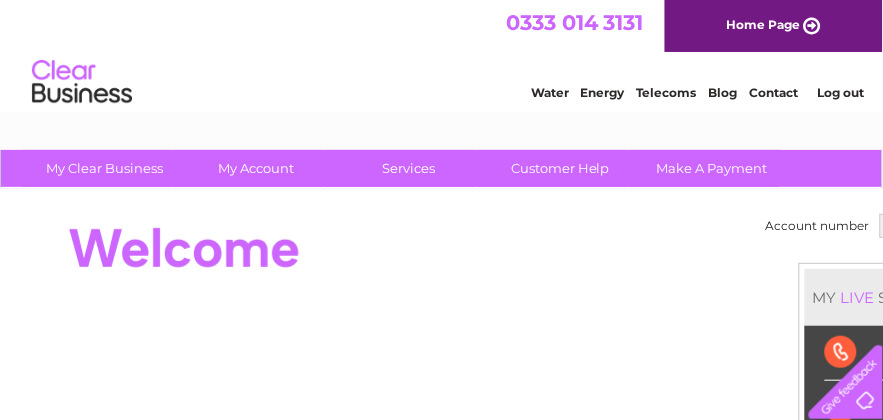 scroll, scrollTop: 0, scrollLeft: 0, axis: both 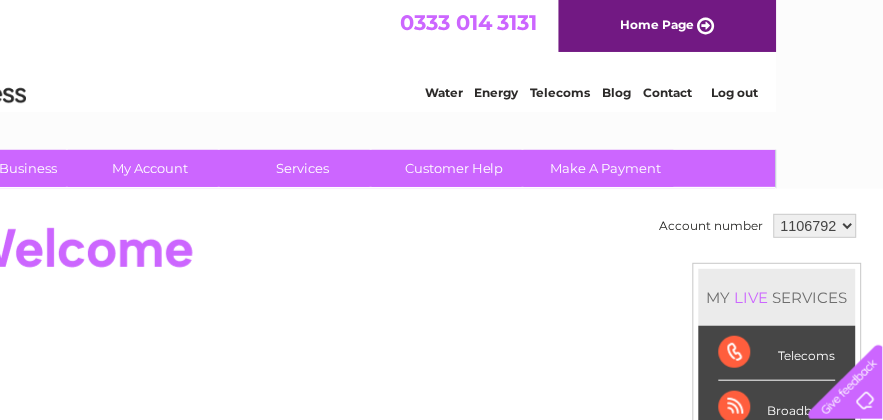 click on "1106792
1106945
1106947" at bounding box center [815, 226] 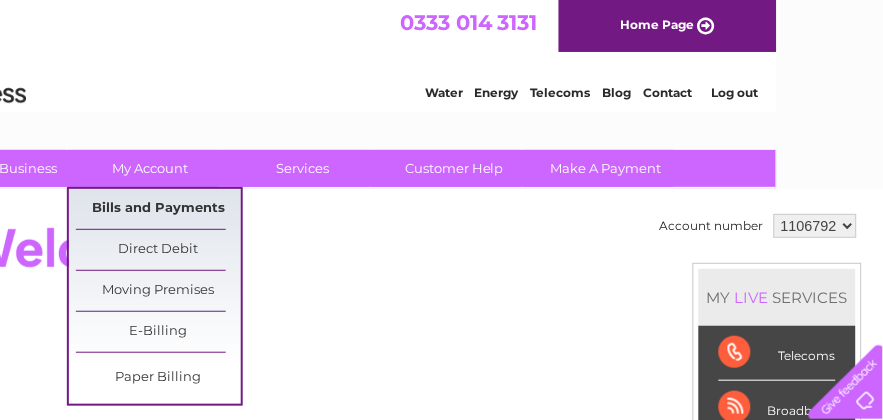 click on "Bills and Payments" at bounding box center (158, 209) 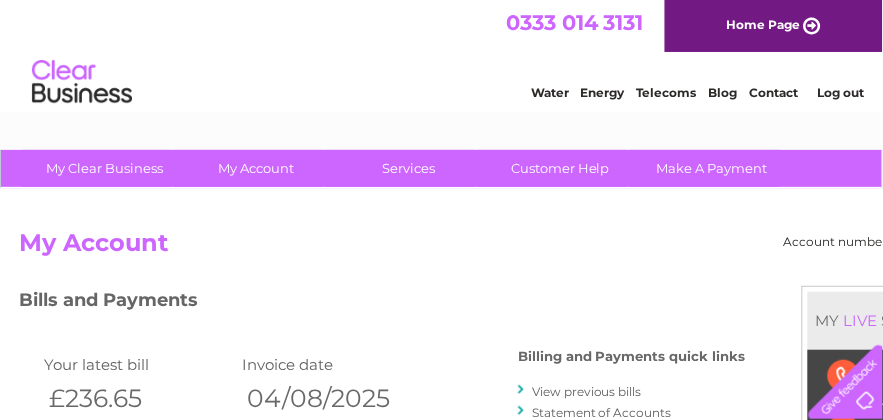 scroll, scrollTop: 66, scrollLeft: 0, axis: vertical 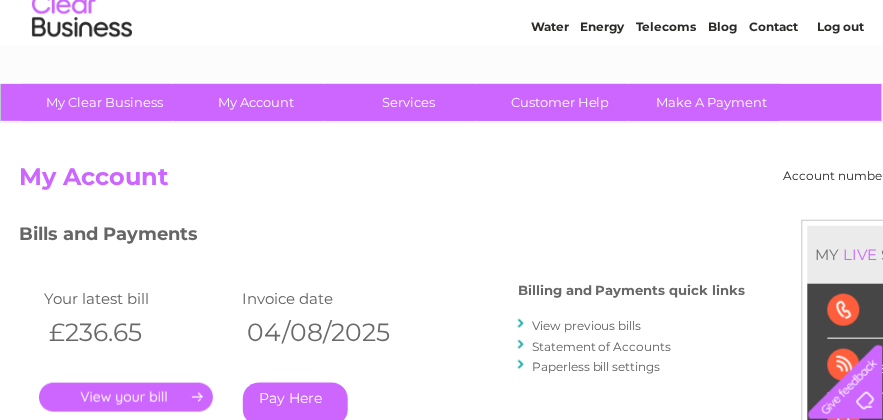 click on "." at bounding box center [126, 397] 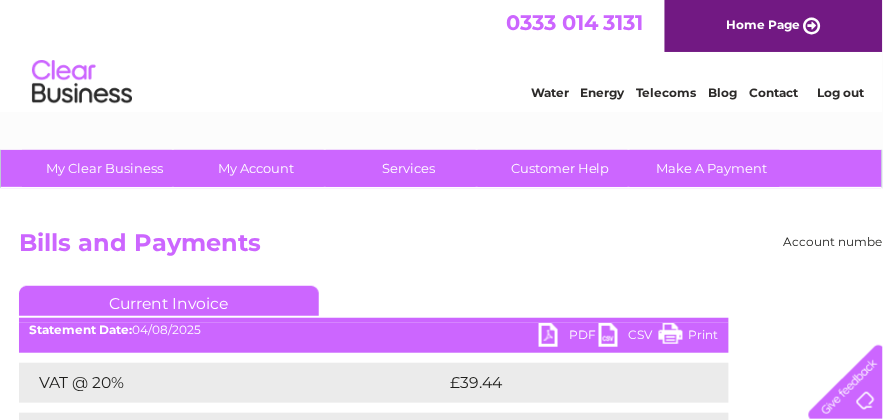 scroll, scrollTop: 0, scrollLeft: 0, axis: both 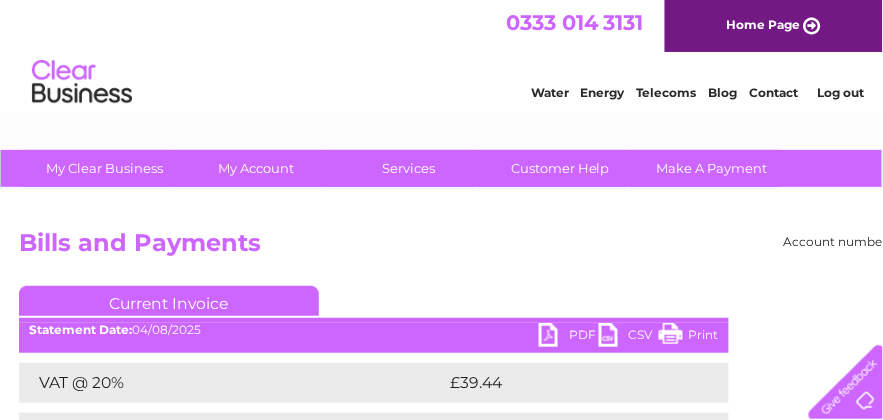 click on "PDF" at bounding box center [569, 337] 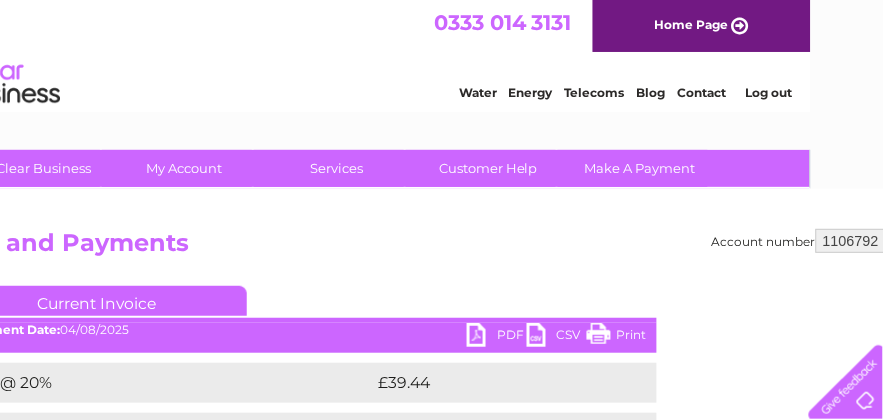 scroll, scrollTop: 0, scrollLeft: 106, axis: horizontal 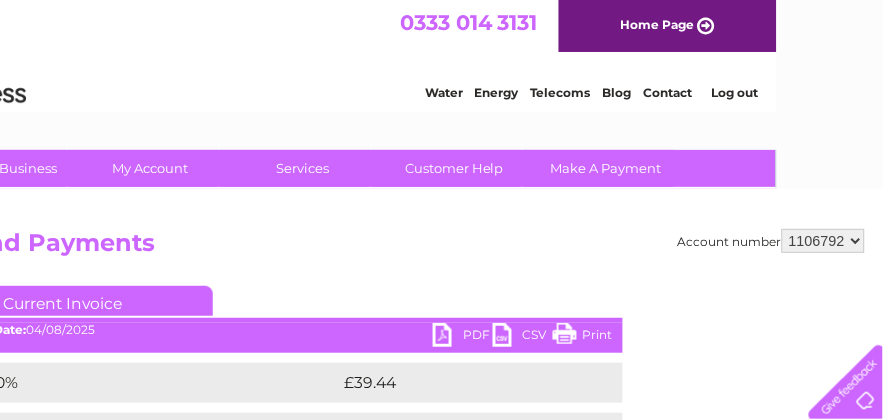 click on "1106792
1106945
1106947" at bounding box center (823, 241) 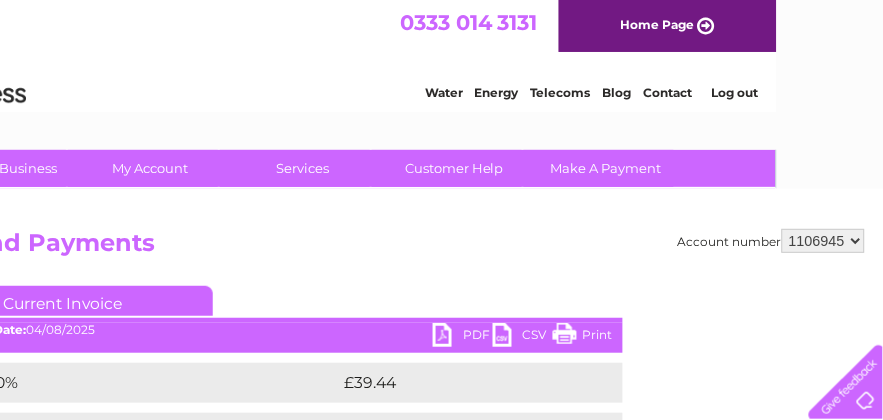 click on "1106792
1106945
1106947" at bounding box center [823, 241] 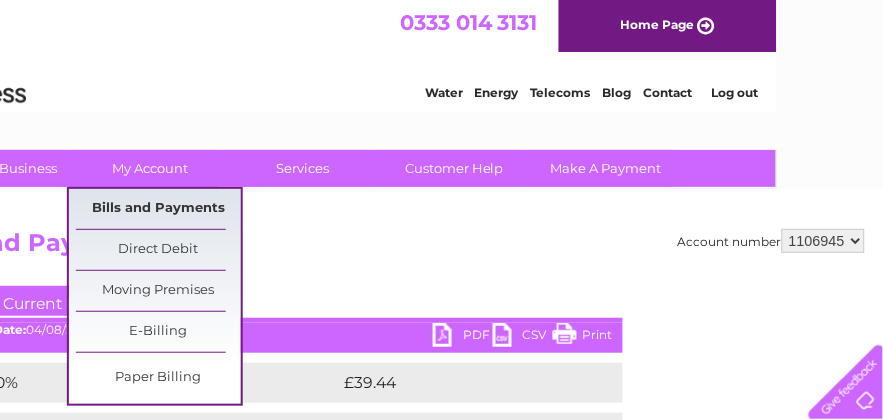 click on "Bills and Payments" at bounding box center (158, 209) 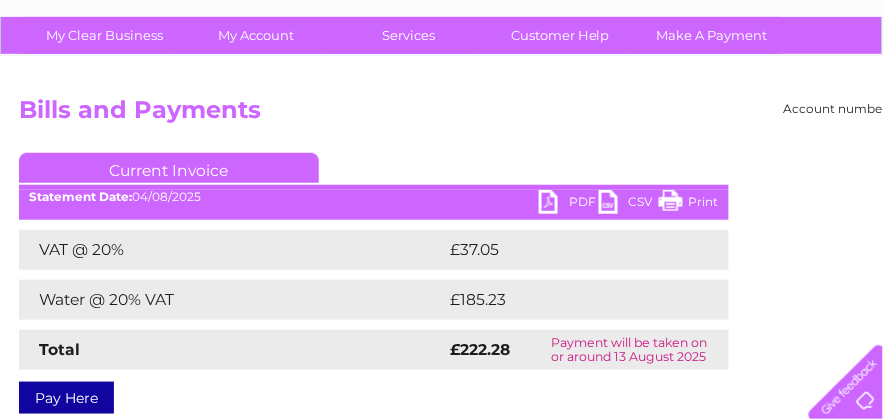 scroll, scrollTop: 200, scrollLeft: 0, axis: vertical 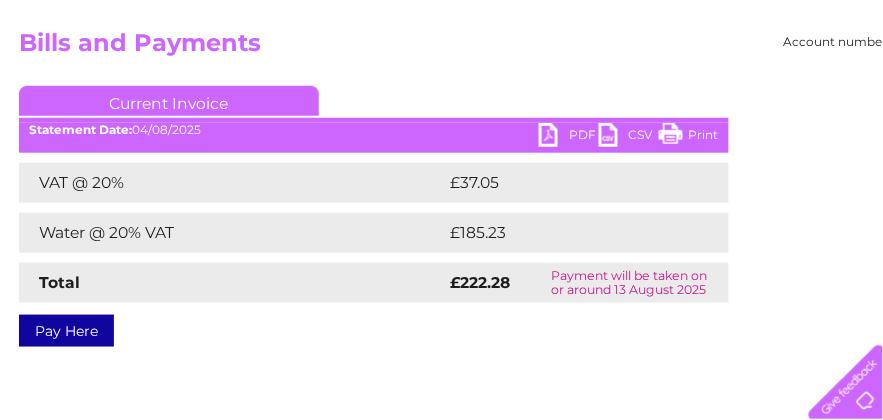 click on "Print" at bounding box center (689, 137) 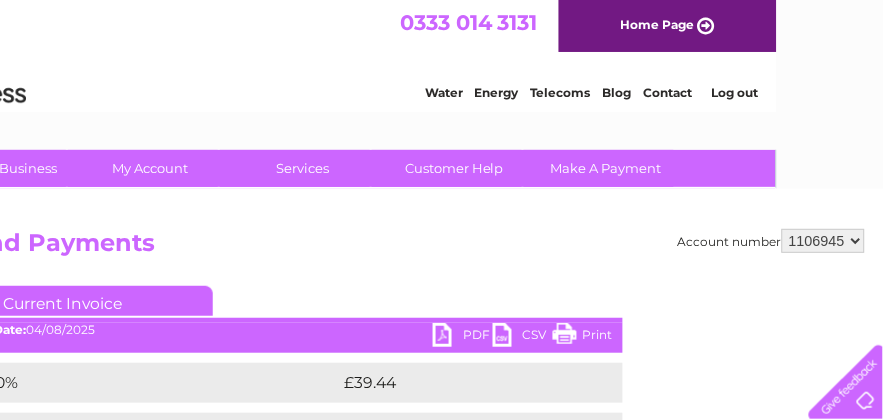 scroll, scrollTop: 0, scrollLeft: 0, axis: both 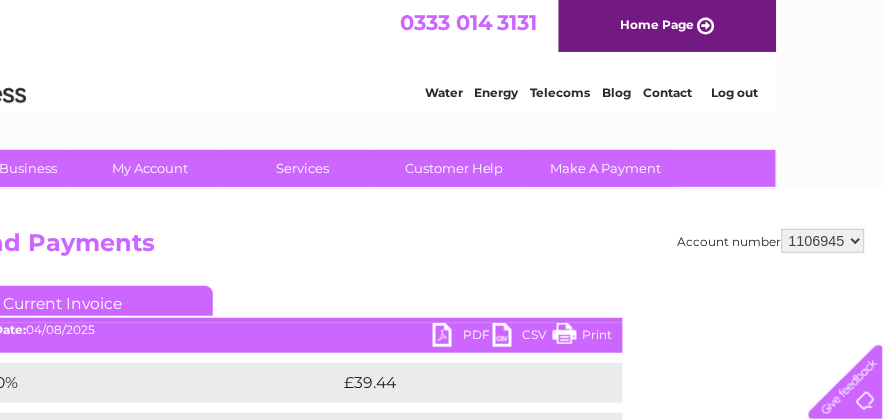 click on "1106792
1106945
1106947" at bounding box center [823, 241] 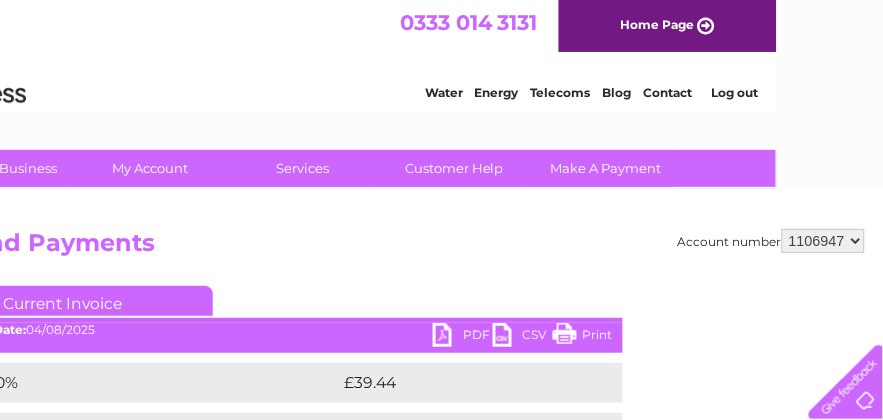 click on "1106792
1106945
1106947" at bounding box center [823, 241] 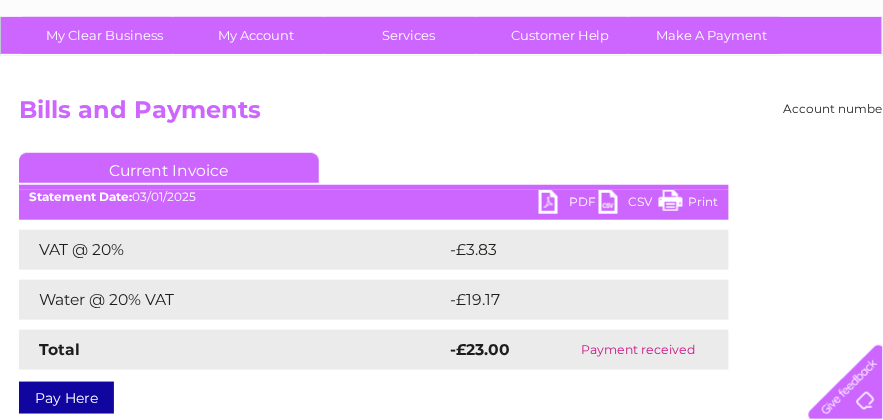 scroll, scrollTop: 200, scrollLeft: 0, axis: vertical 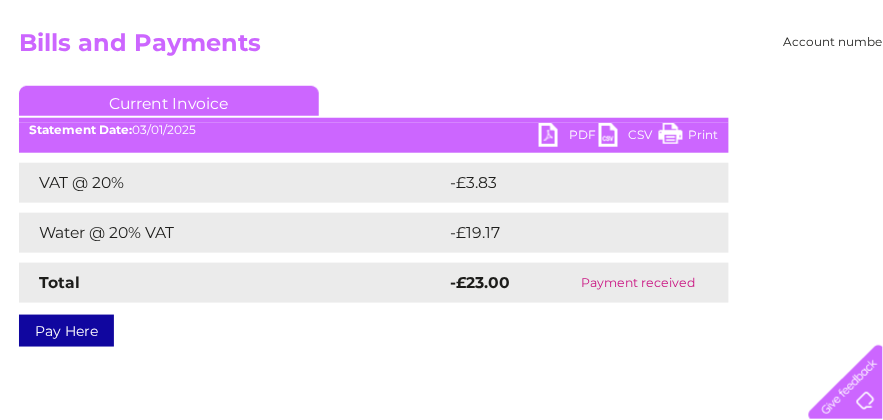 click on "PDF" at bounding box center (569, 137) 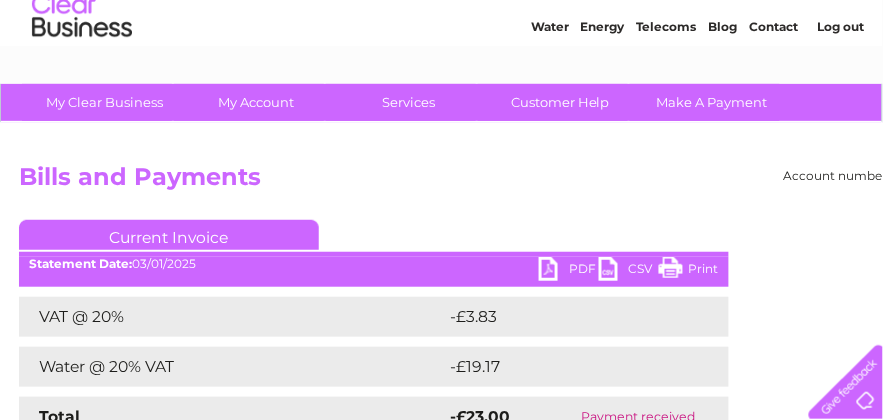 scroll, scrollTop: 0, scrollLeft: 0, axis: both 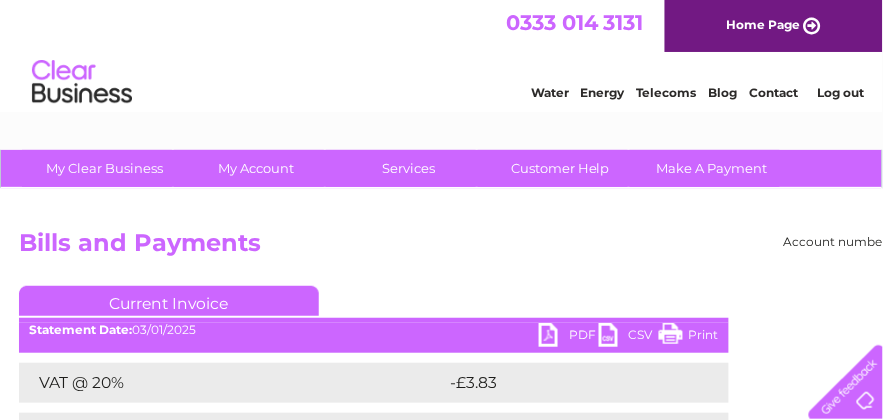 click on "Log out" at bounding box center [840, 92] 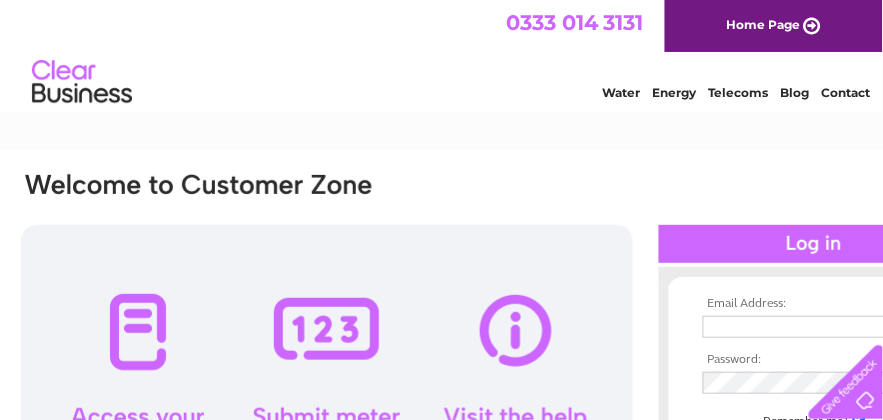 scroll, scrollTop: 0, scrollLeft: 0, axis: both 